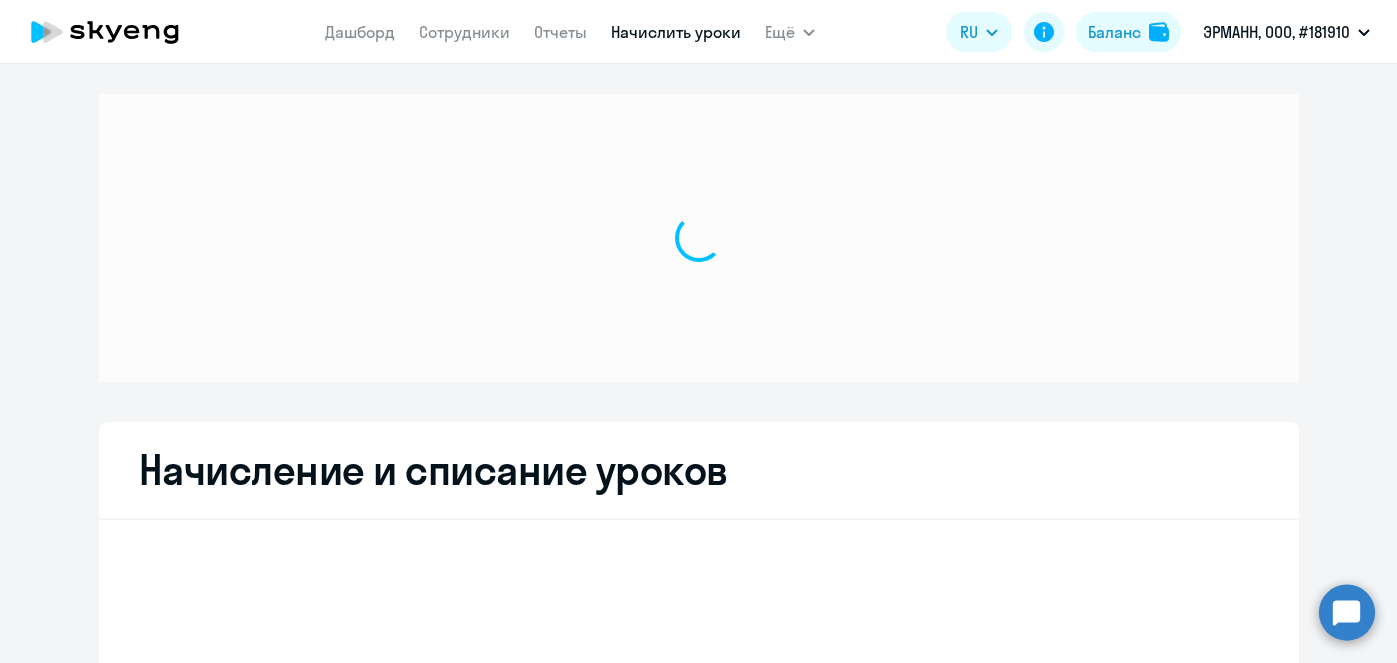 scroll, scrollTop: 0, scrollLeft: 0, axis: both 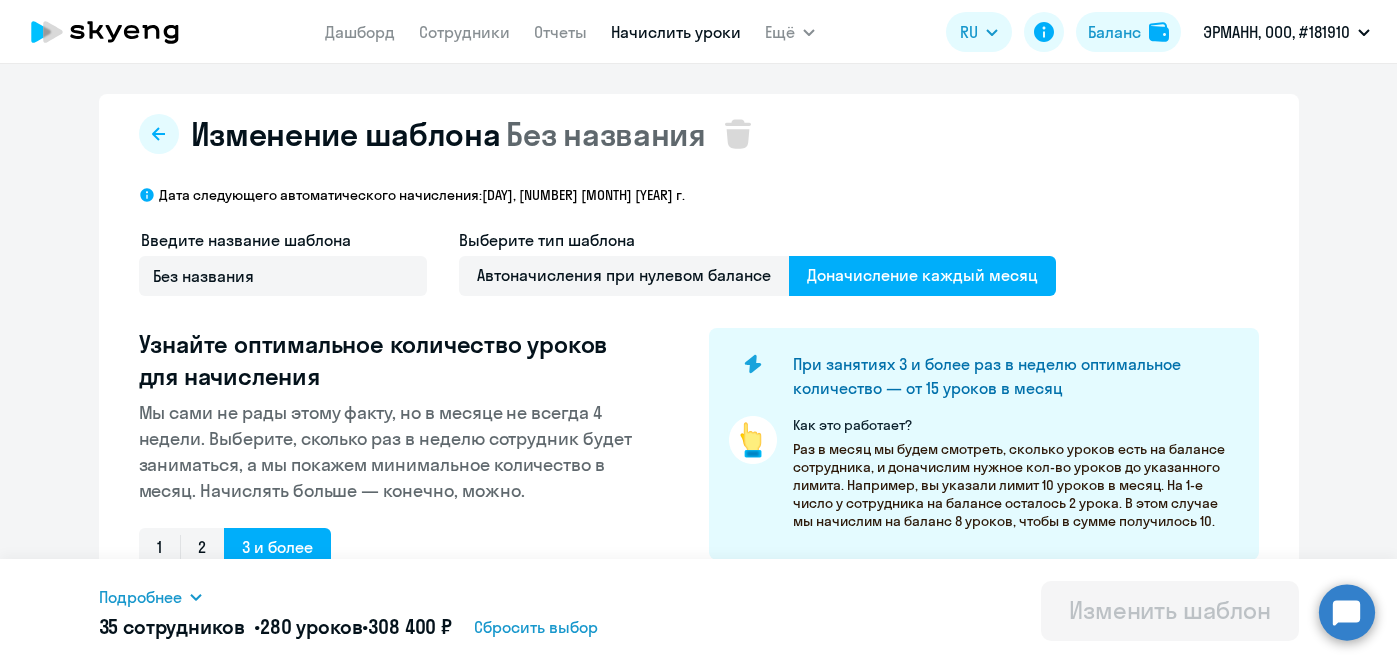 select on "50" 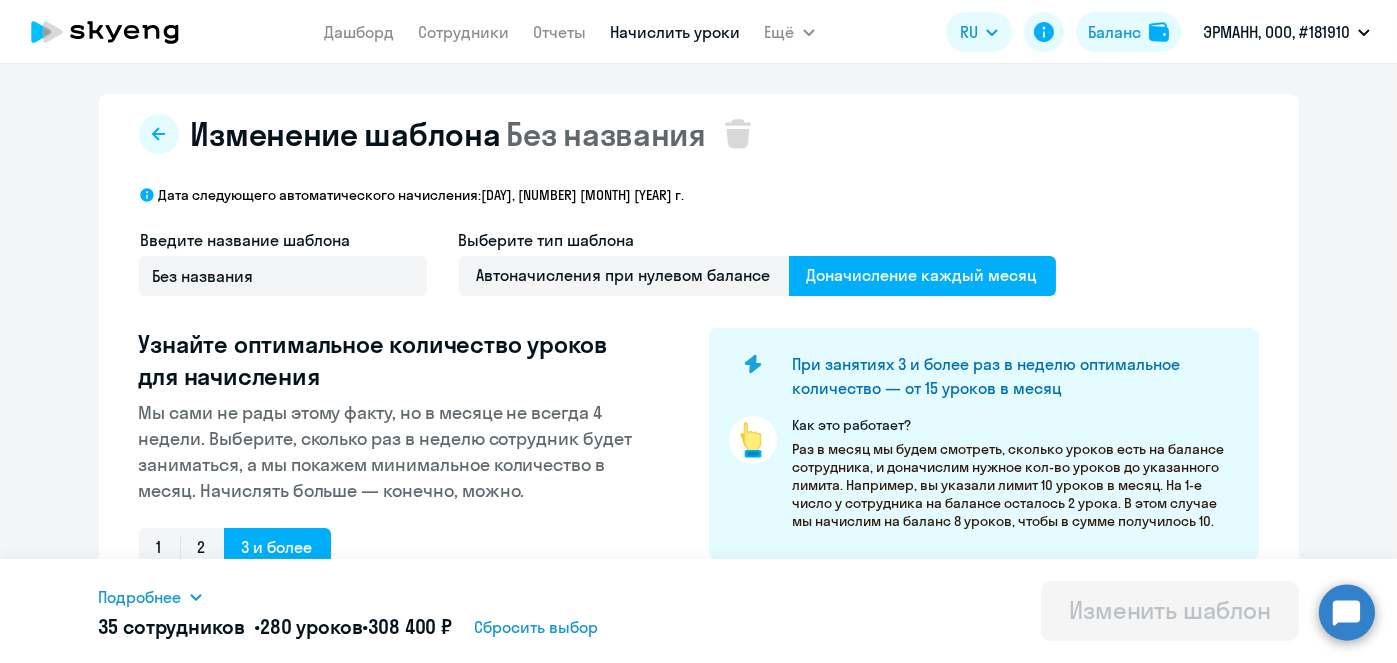 scroll, scrollTop: 1208, scrollLeft: 0, axis: vertical 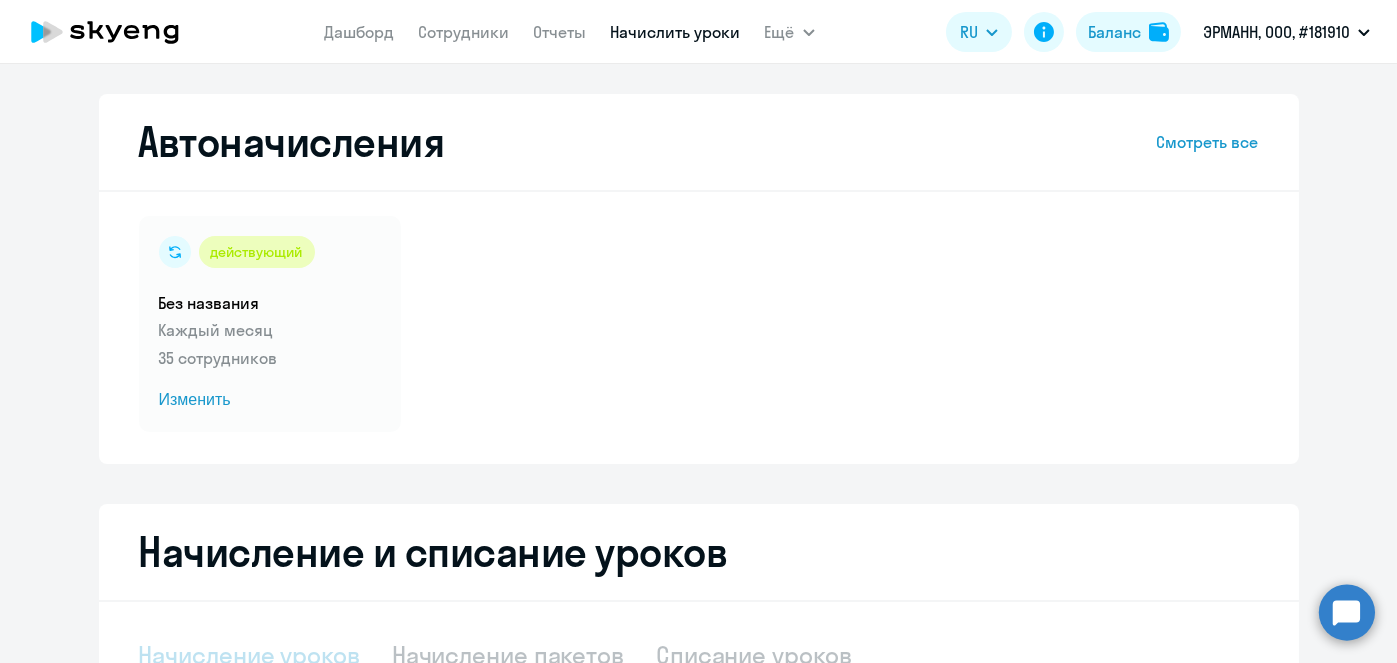 select on "10" 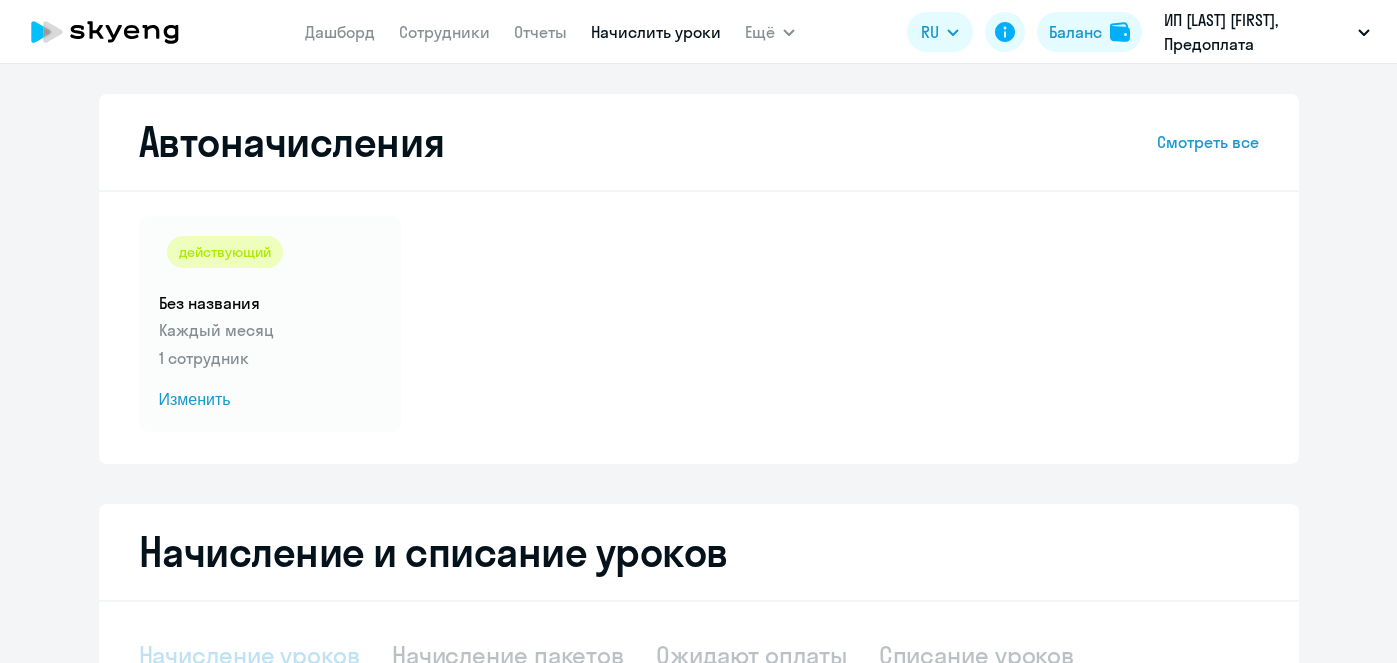 scroll, scrollTop: 0, scrollLeft: 0, axis: both 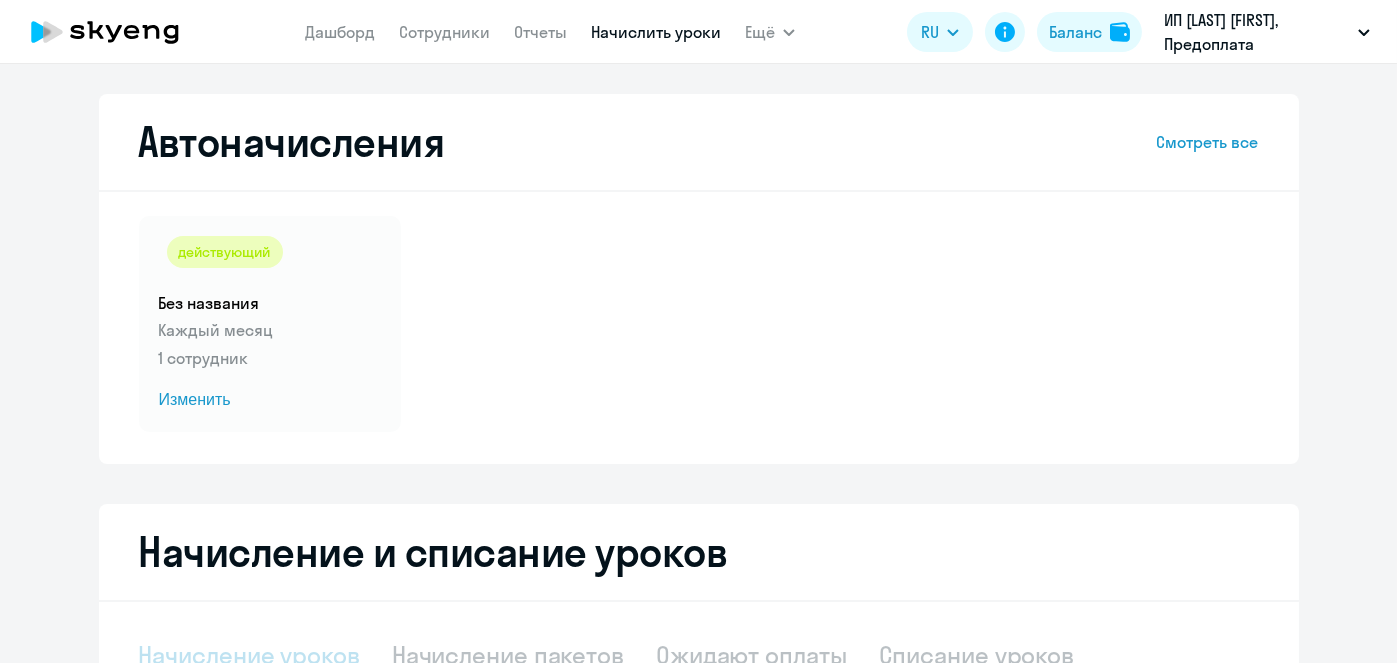 select on "10" 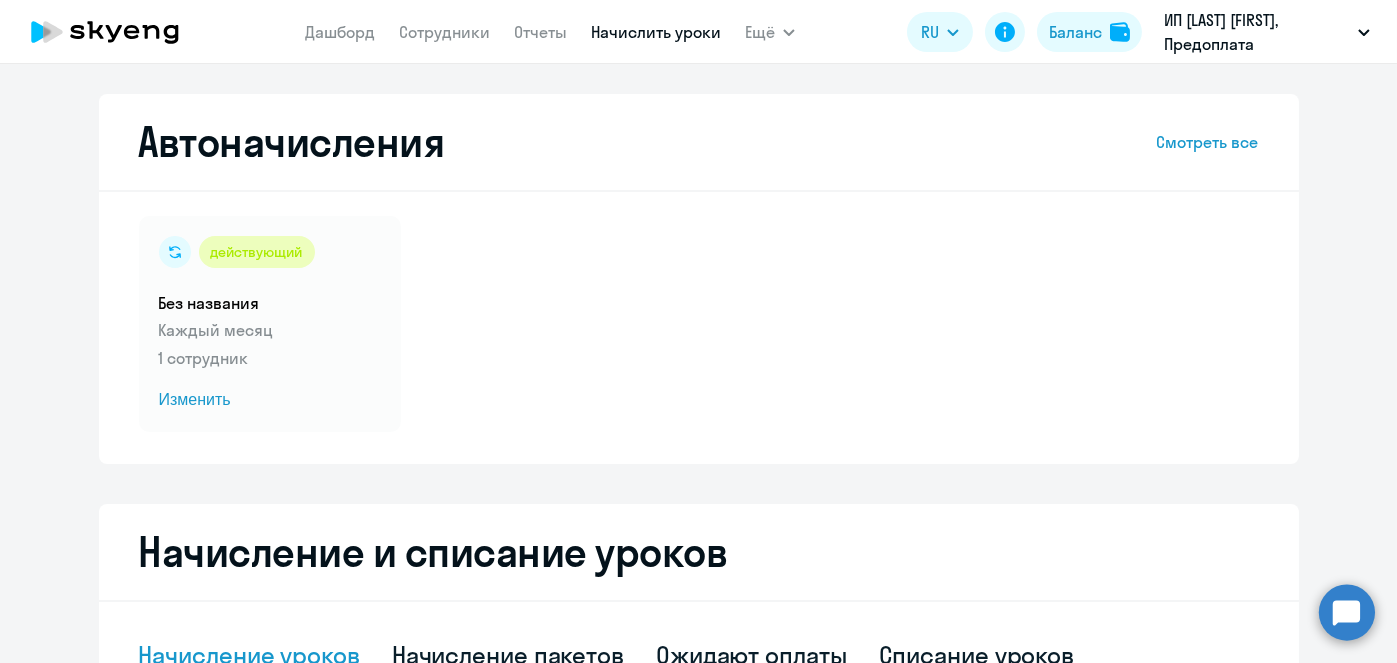 scroll, scrollTop: 524, scrollLeft: 0, axis: vertical 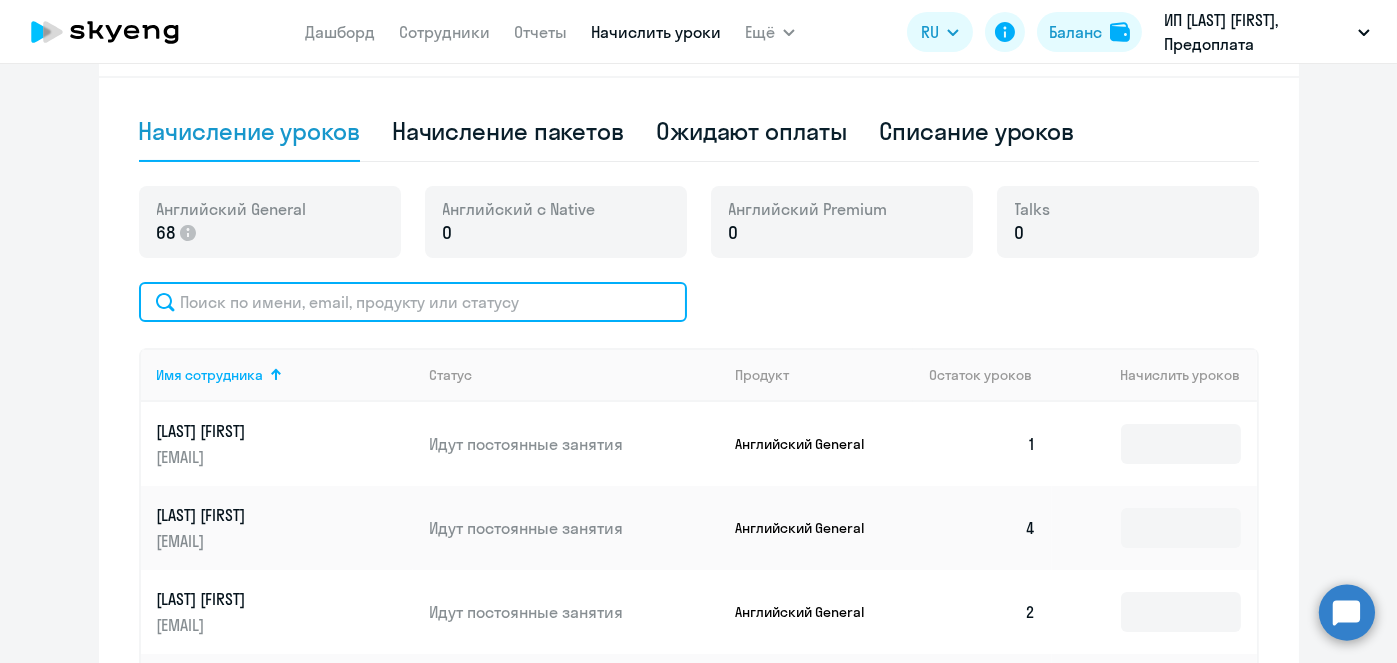 click 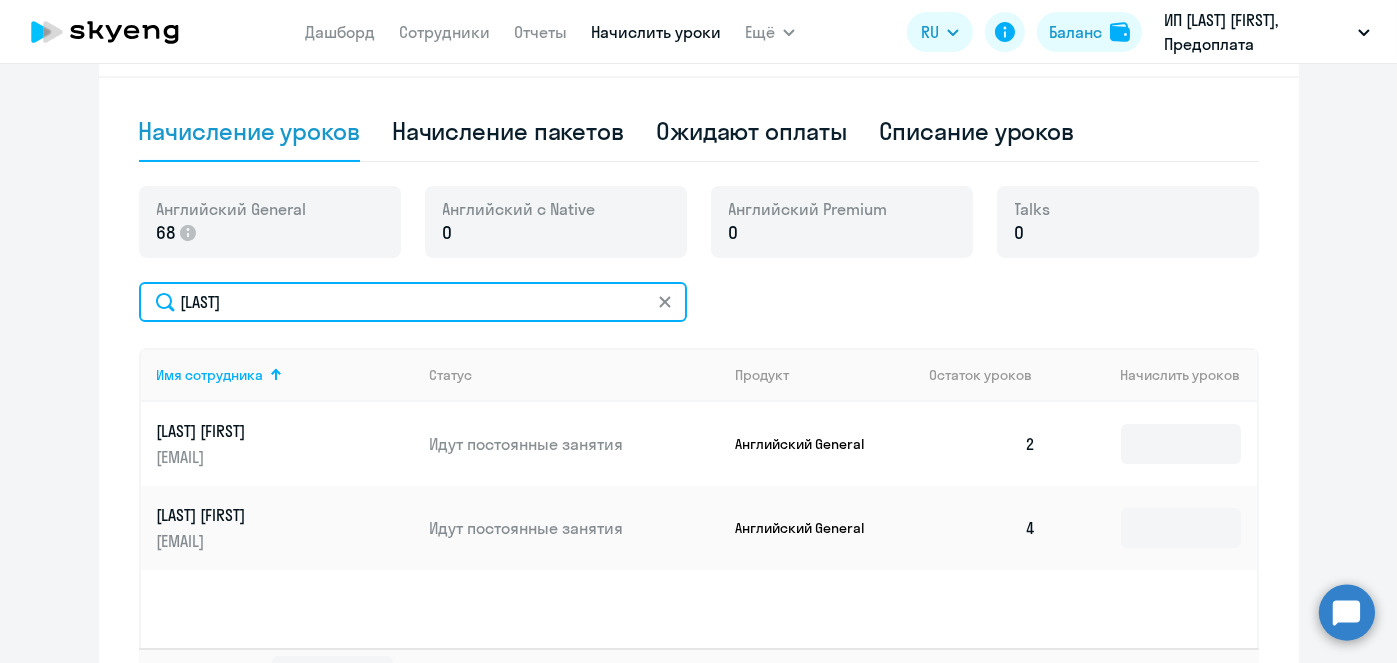 scroll, scrollTop: 0, scrollLeft: 0, axis: both 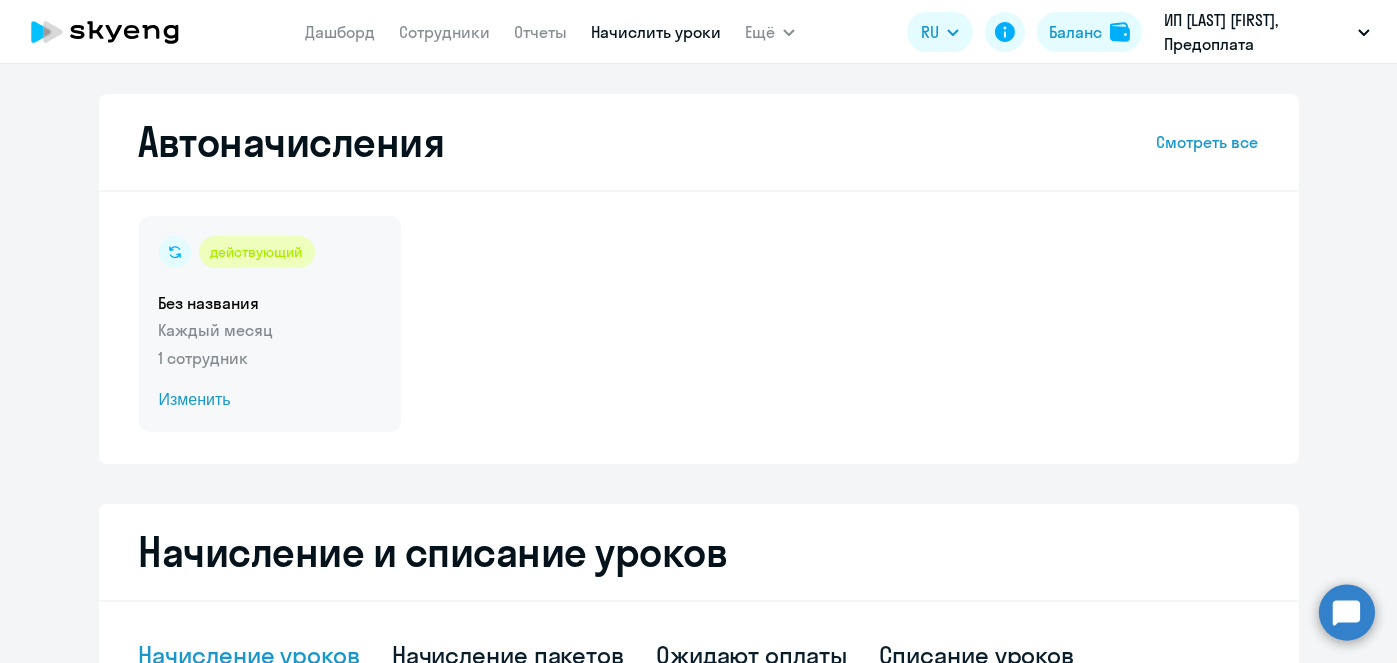 type on "анна" 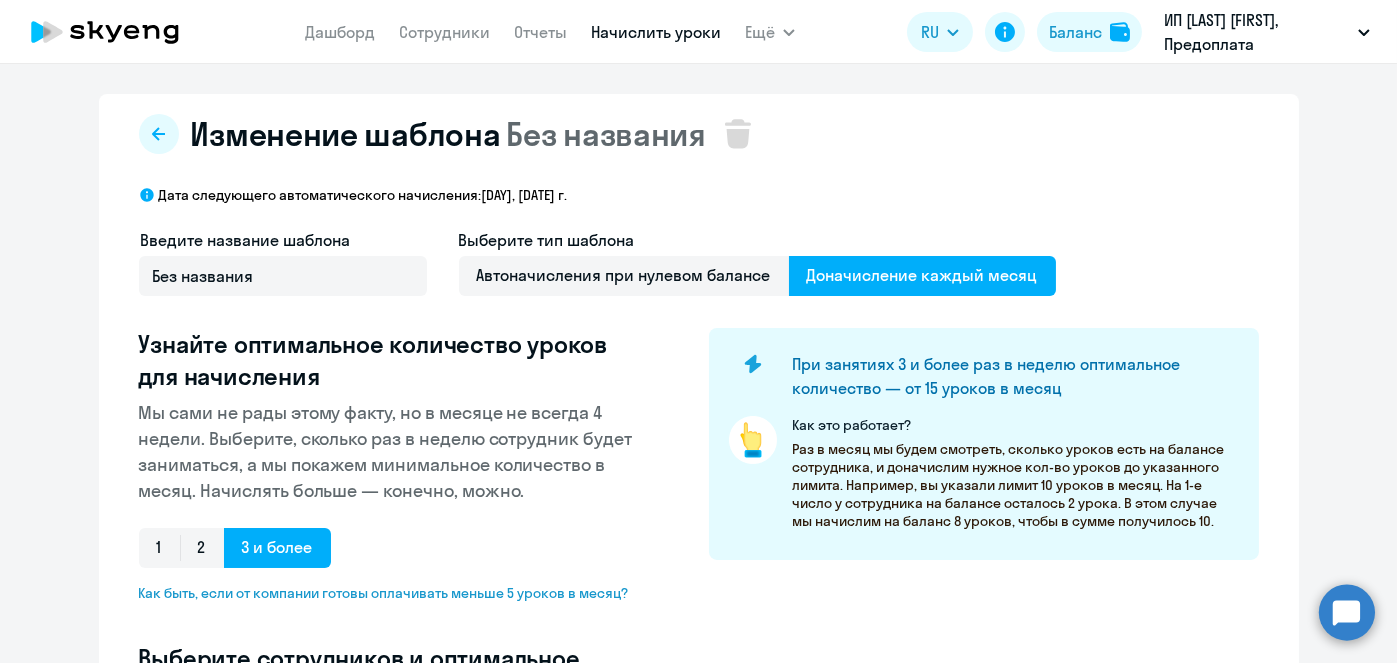 select on "10" 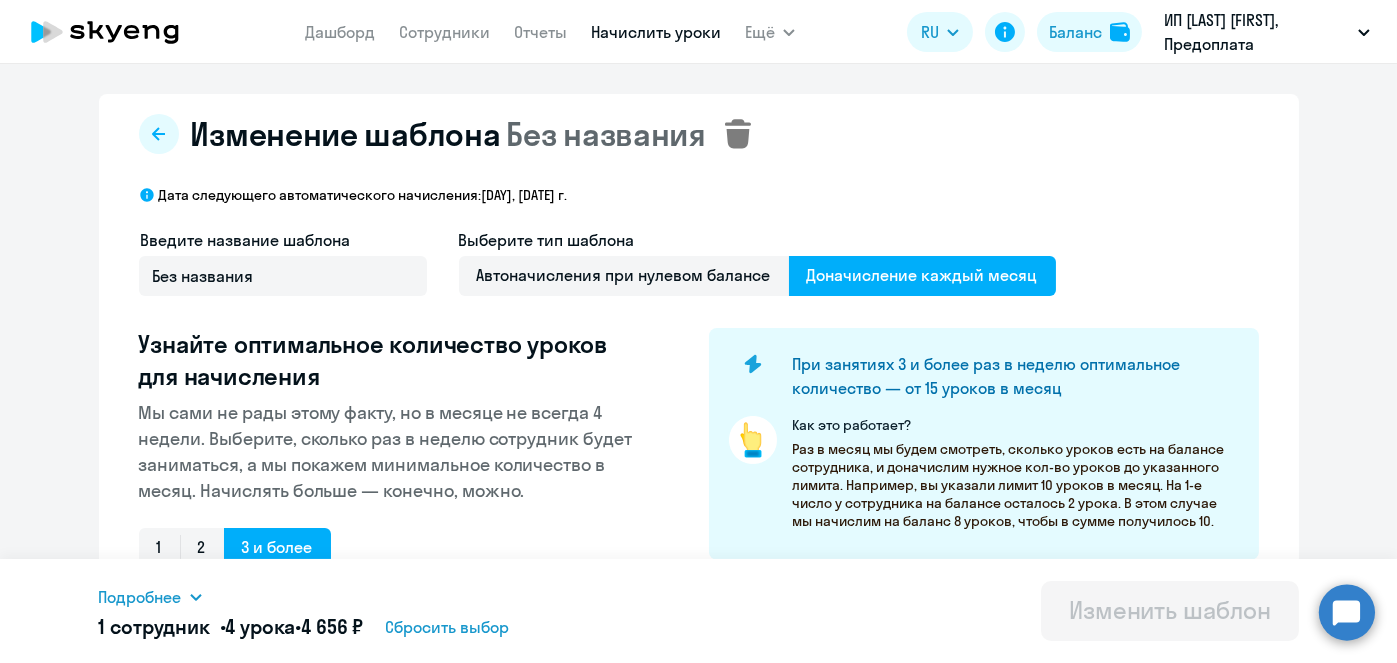 click 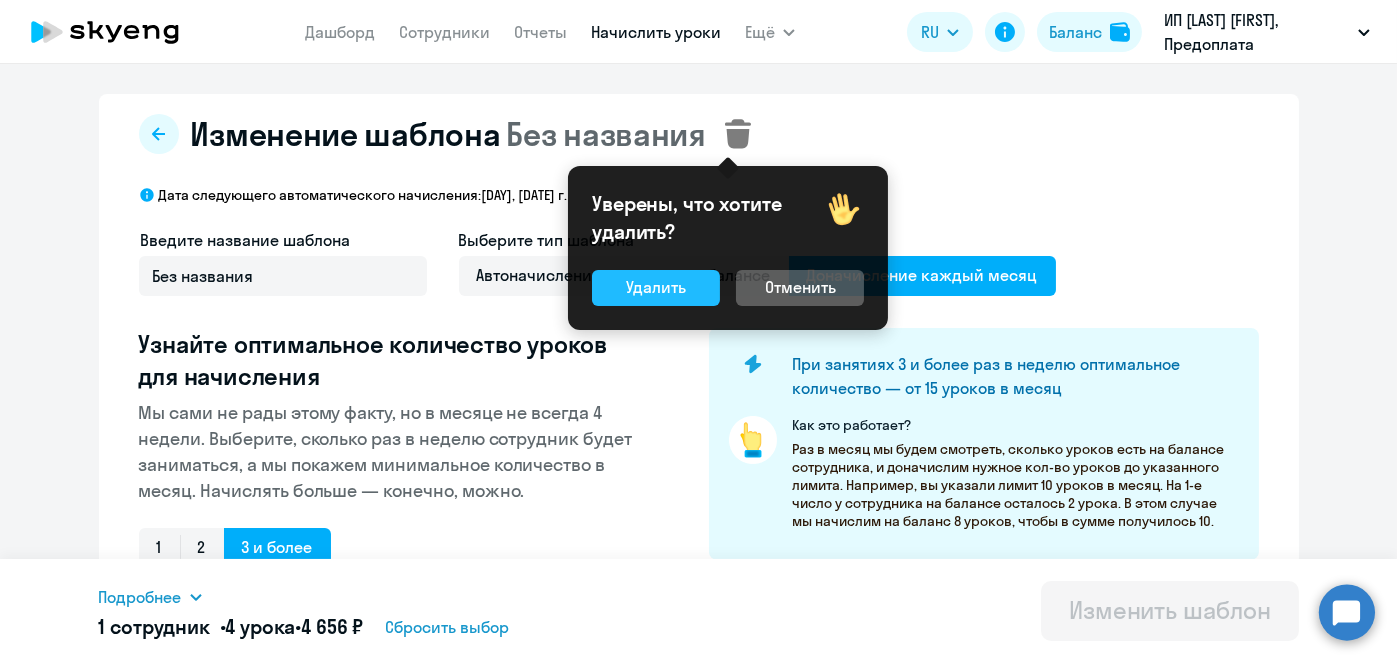 click on "Удалить" at bounding box center [656, 287] 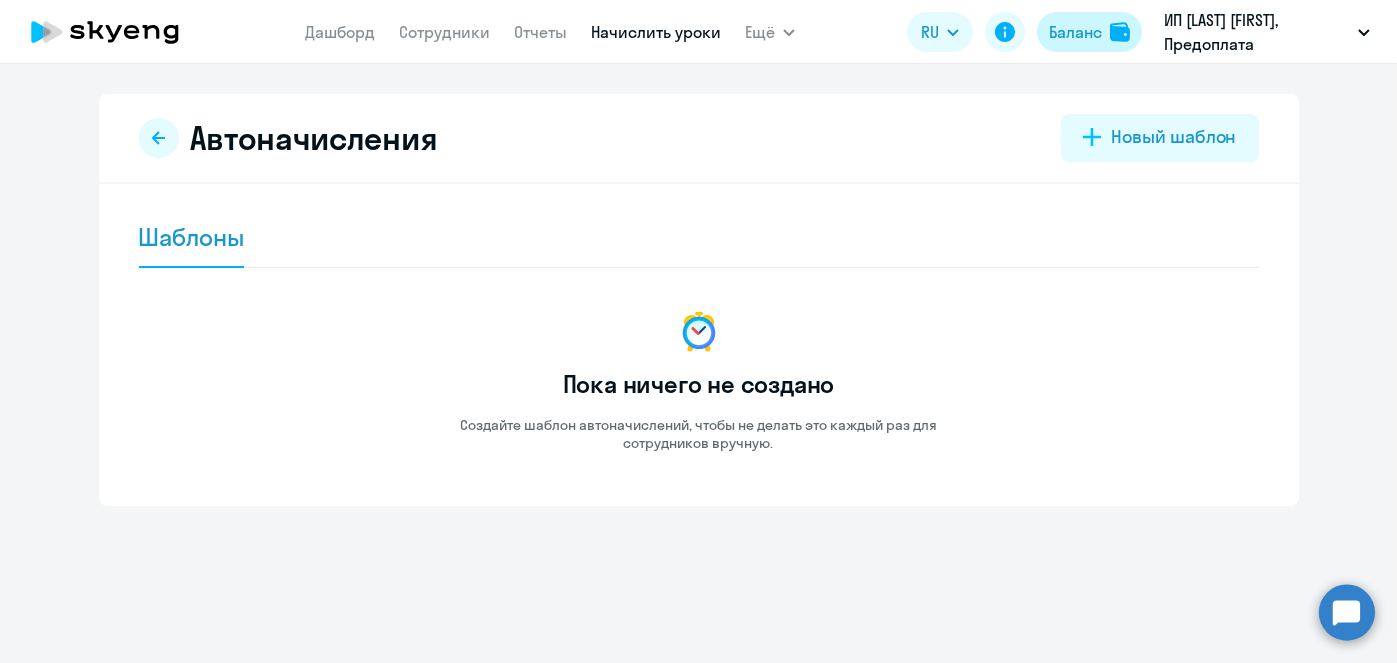 click on "Баланс" 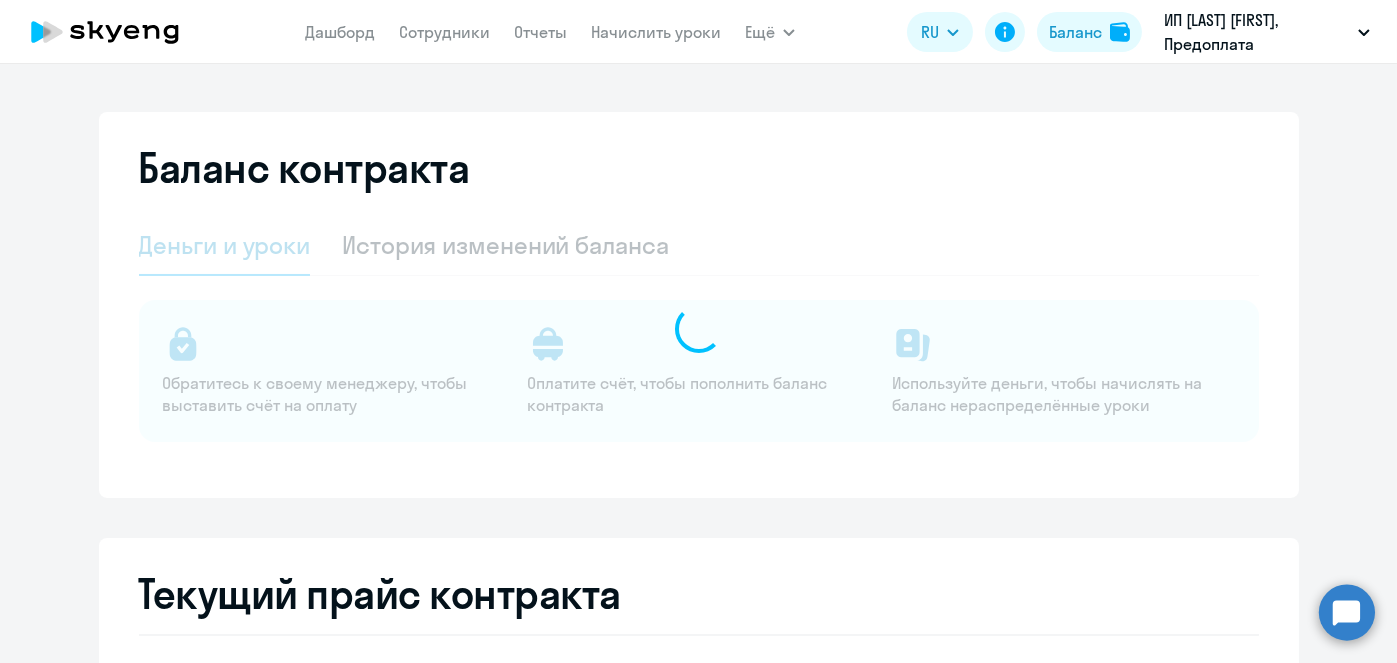 select on "english_adult_not_native_speaker" 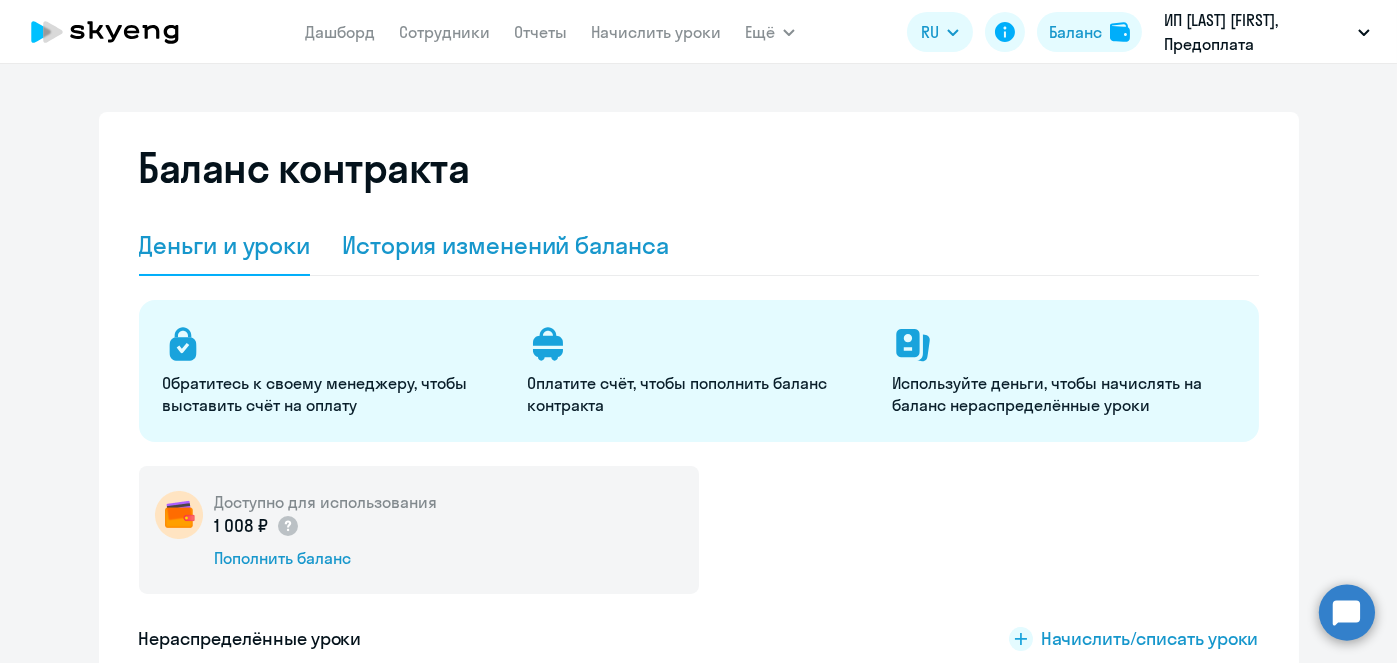 click on "История изменений баланса" 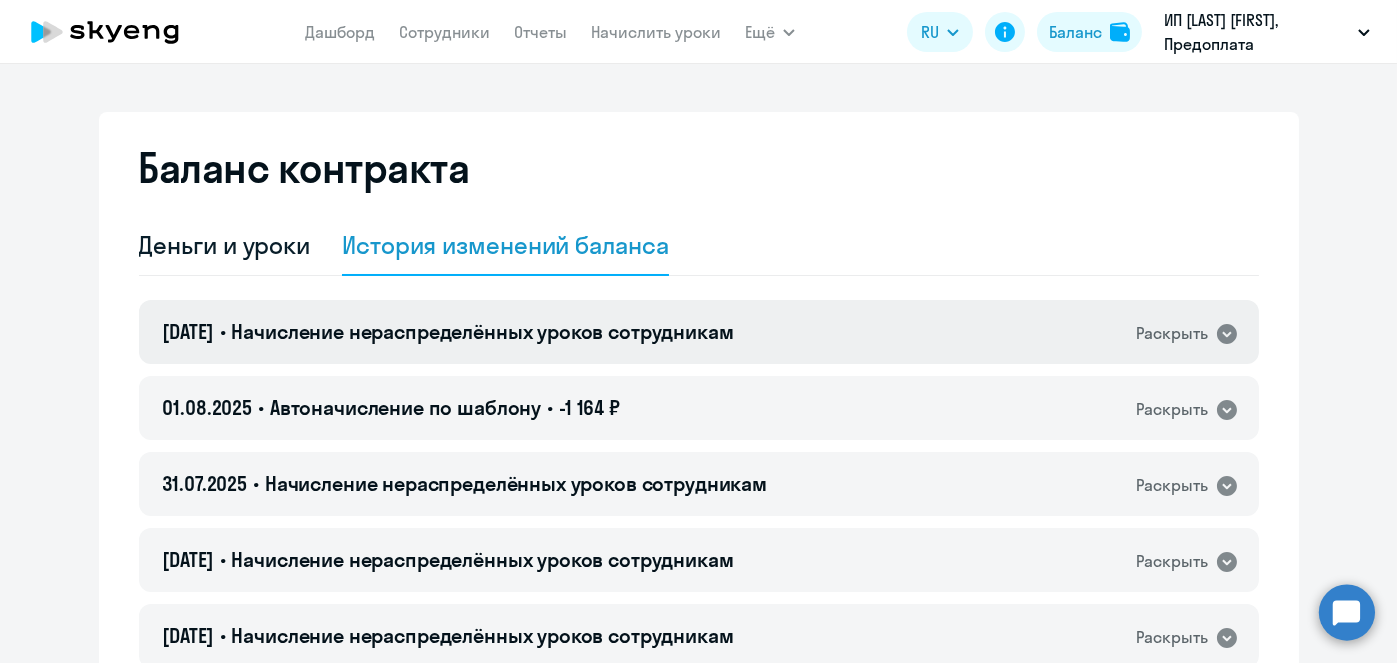 click on "04.08.2025 • Начисление нераспределённых уроков сотрудникам  Раскрыть" 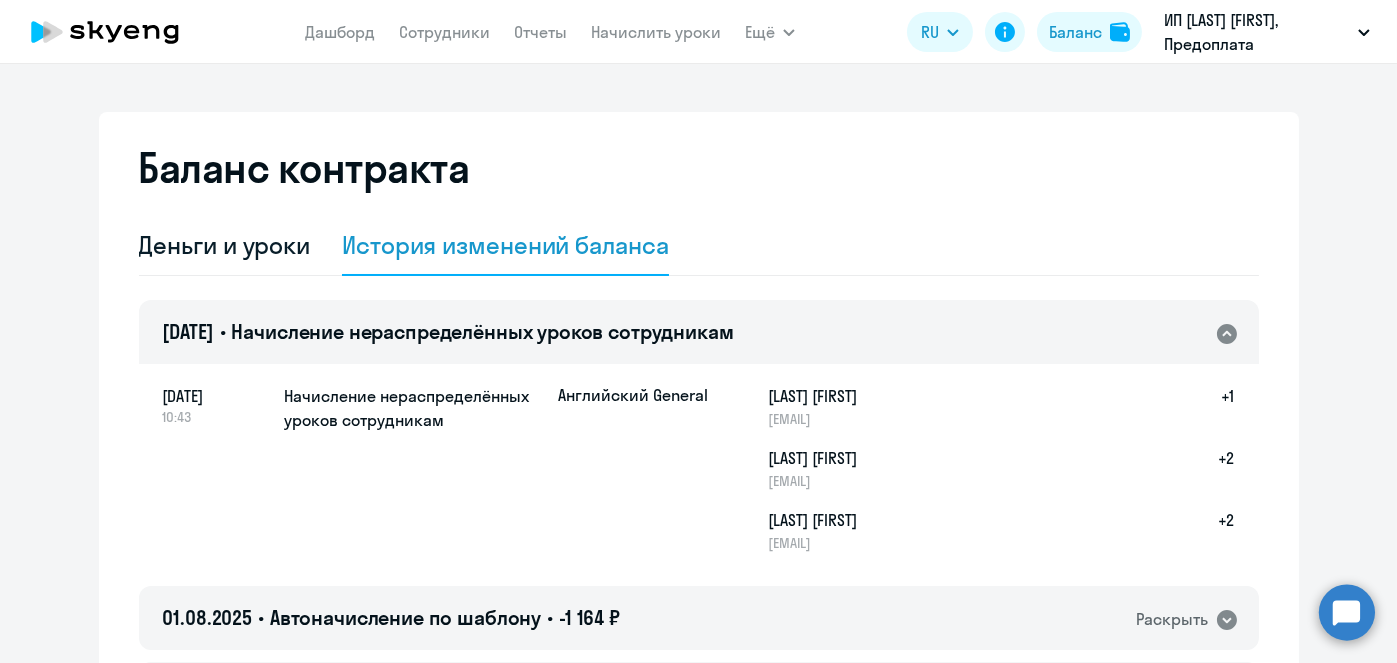 click on "04.08.2025 • Начисление нераспределённых уроков сотрудникам  Раскрыть" 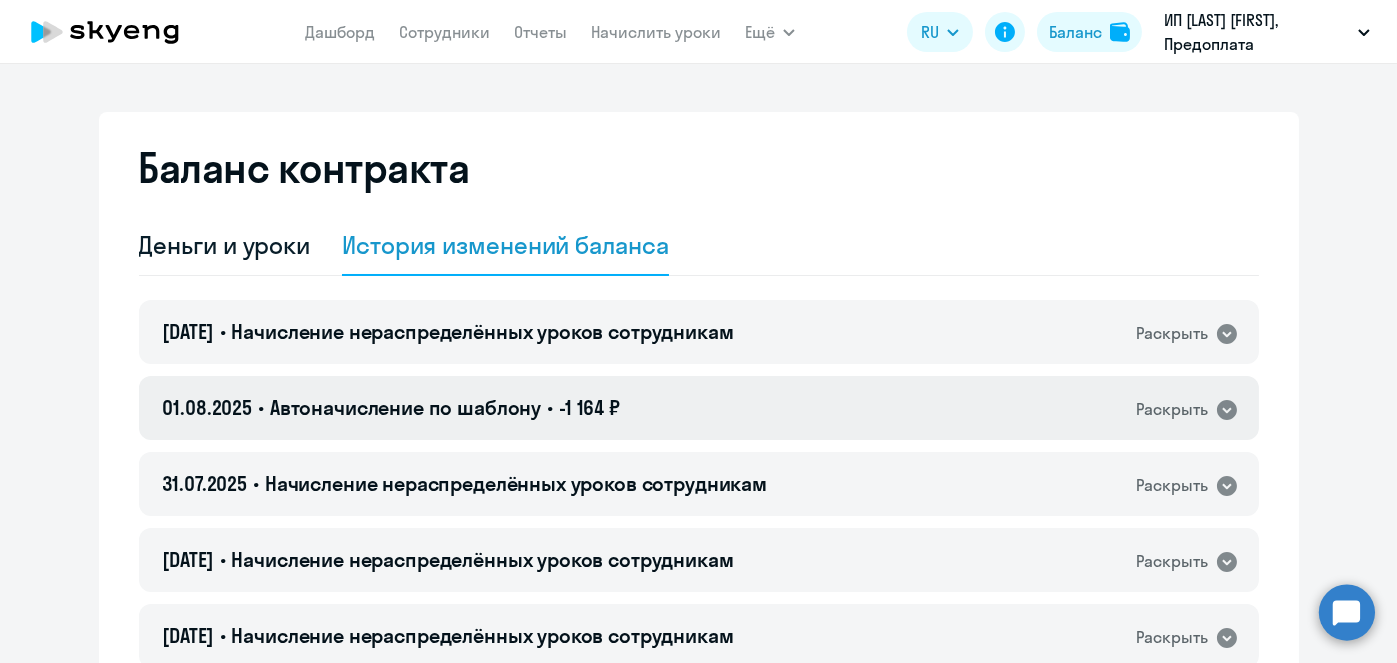 click on "01.08.2025 • Автоначисление по шаблону • -1 164 ₽  Раскрыть" 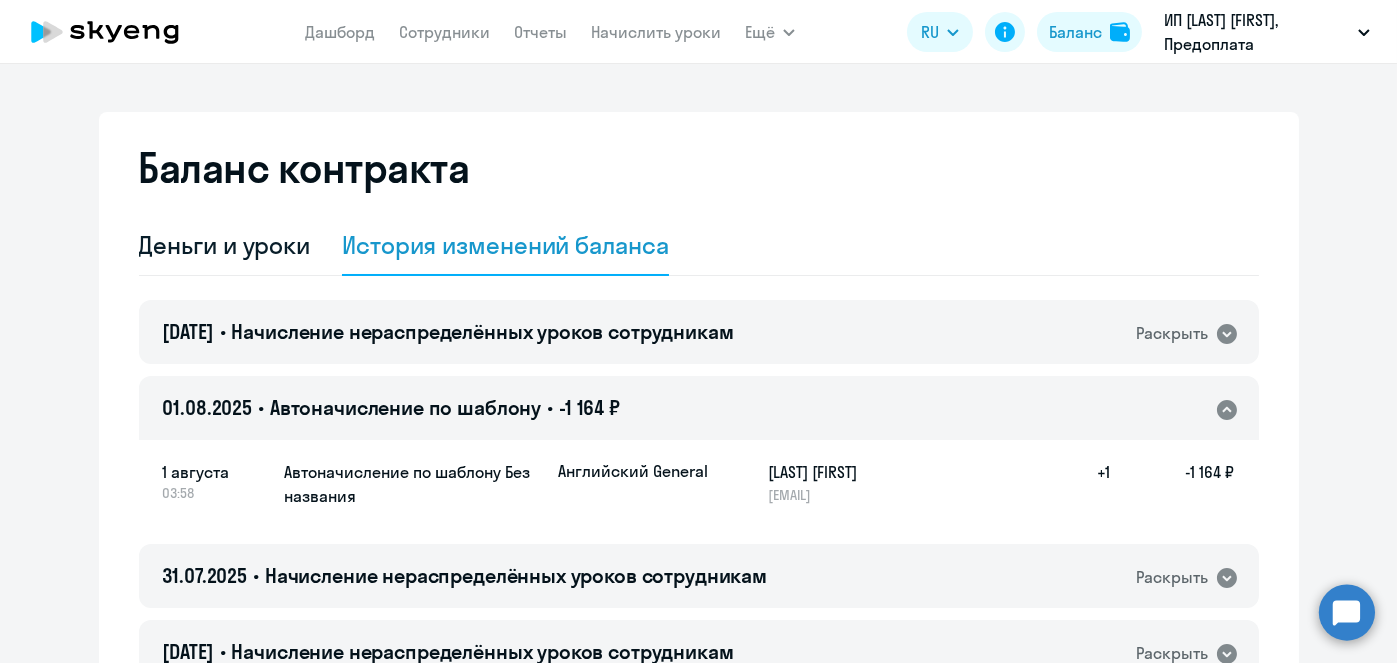 click on "01.08.2025 • Автоначисление по шаблону • -1 164 ₽  Раскрыть" 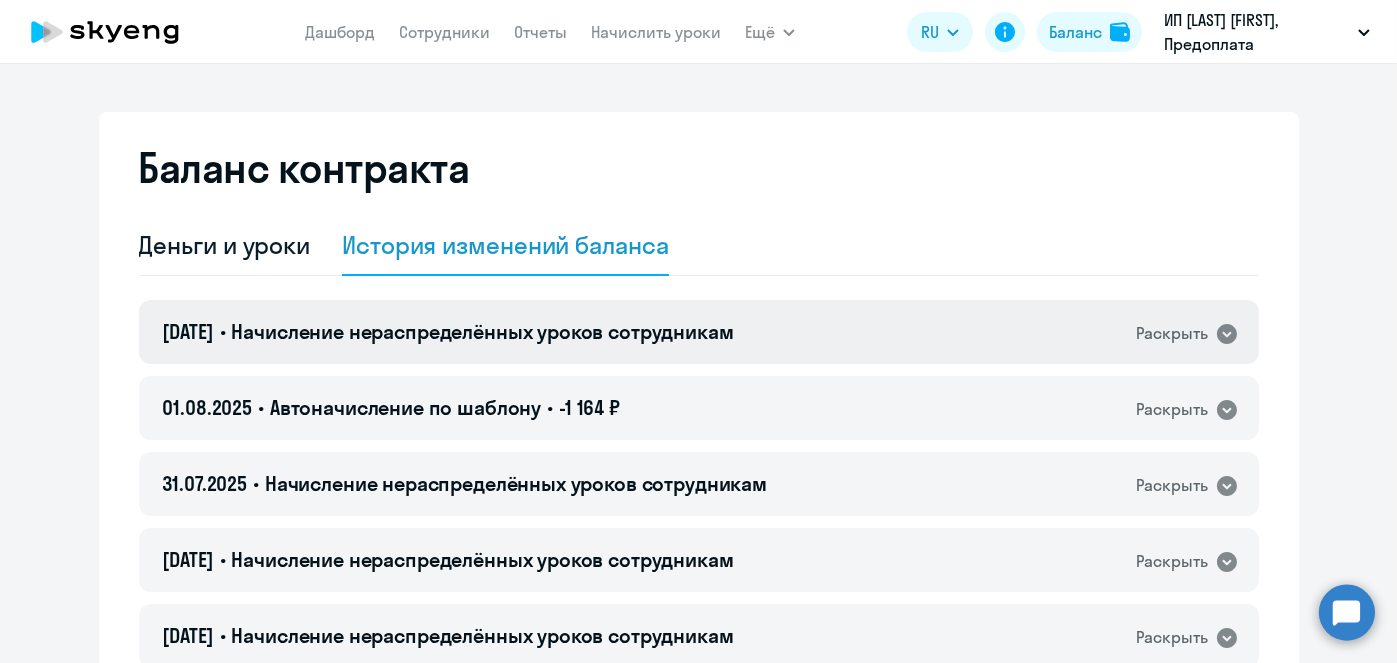 click on "Начисление нераспределённых уроков сотрудникам" 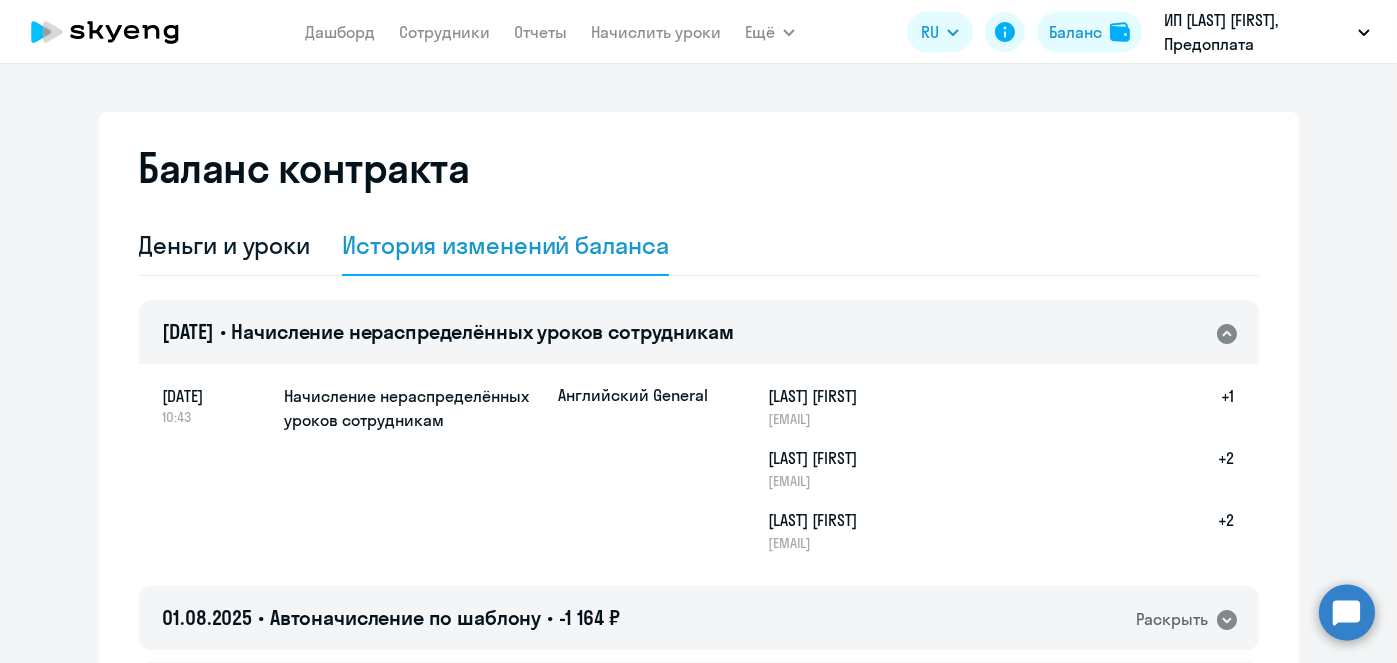 click on "Начисление нераспределённых уроков сотрудникам" 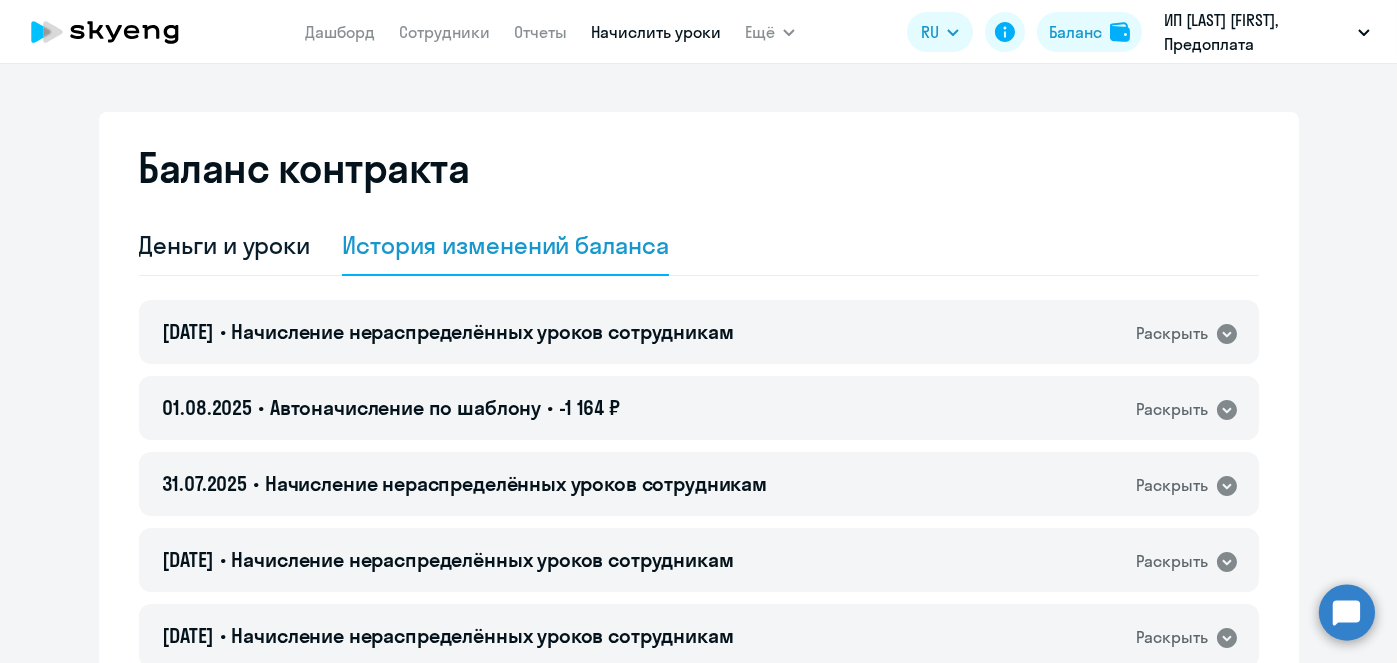 click on "Начислить уроки" at bounding box center (656, 32) 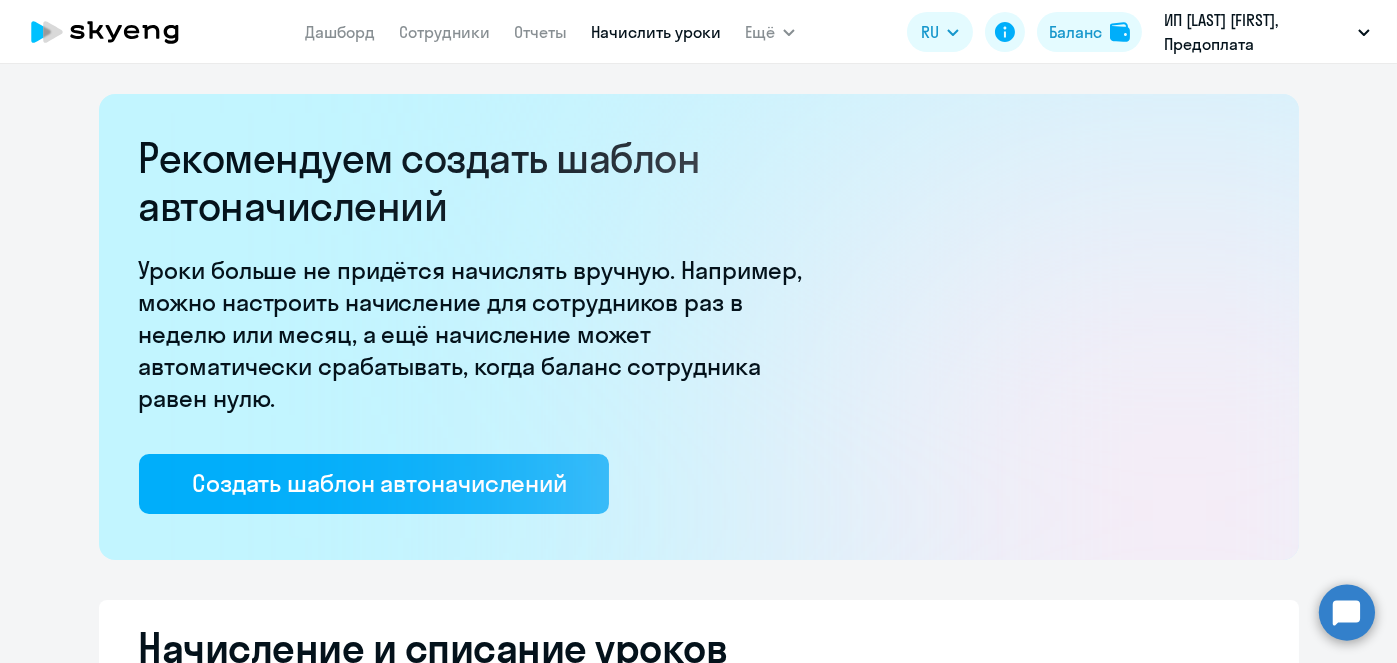 select on "10" 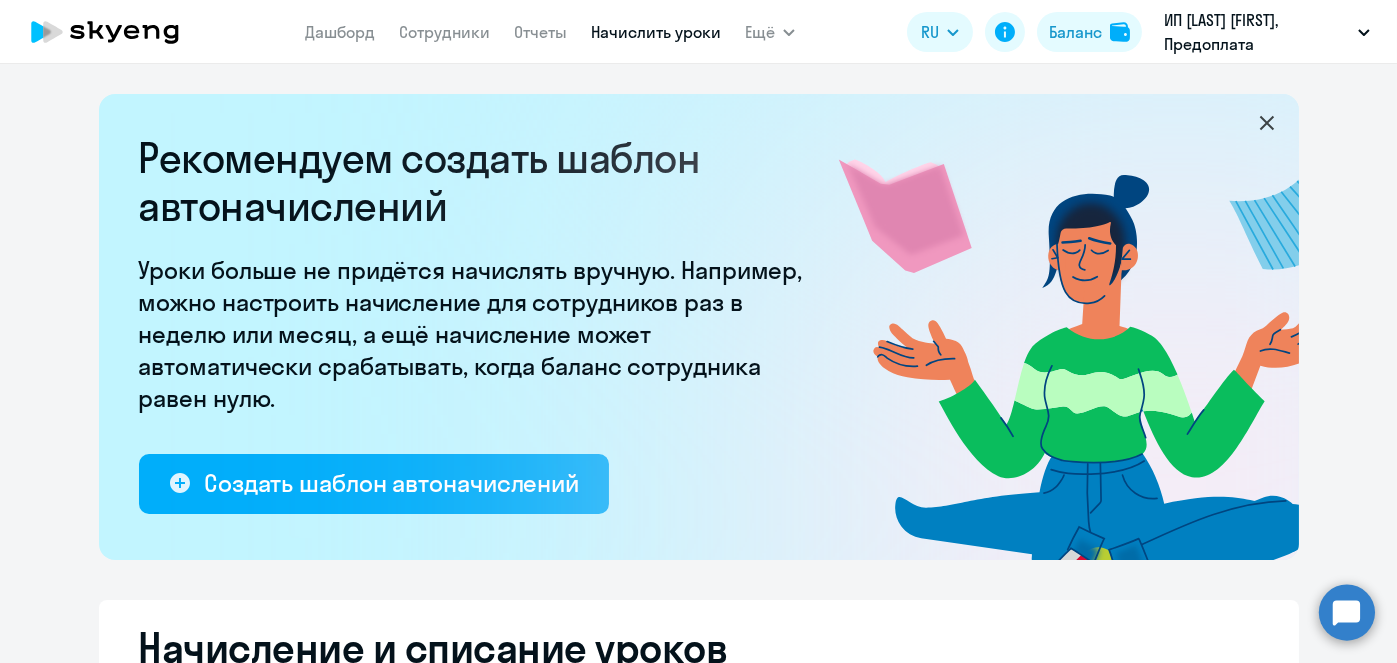 click on "Рекомендуем создать шаблон автоначислений Уроки больше не придётся начислять вручную. Например, можно настроить начисление для сотрудников раз в неделю или месяц, а ещё начисление может автоматически срабатывать, когда баланс сотрудника равен нулю.
Создать шаблон автоначислений
Начисление и списание уроков Начисление уроков Начисление пакетов Ожидают оплаты Списание уроков Английский General 68
Английский с Native 0 Английский Premium 0 Talks 0
1" 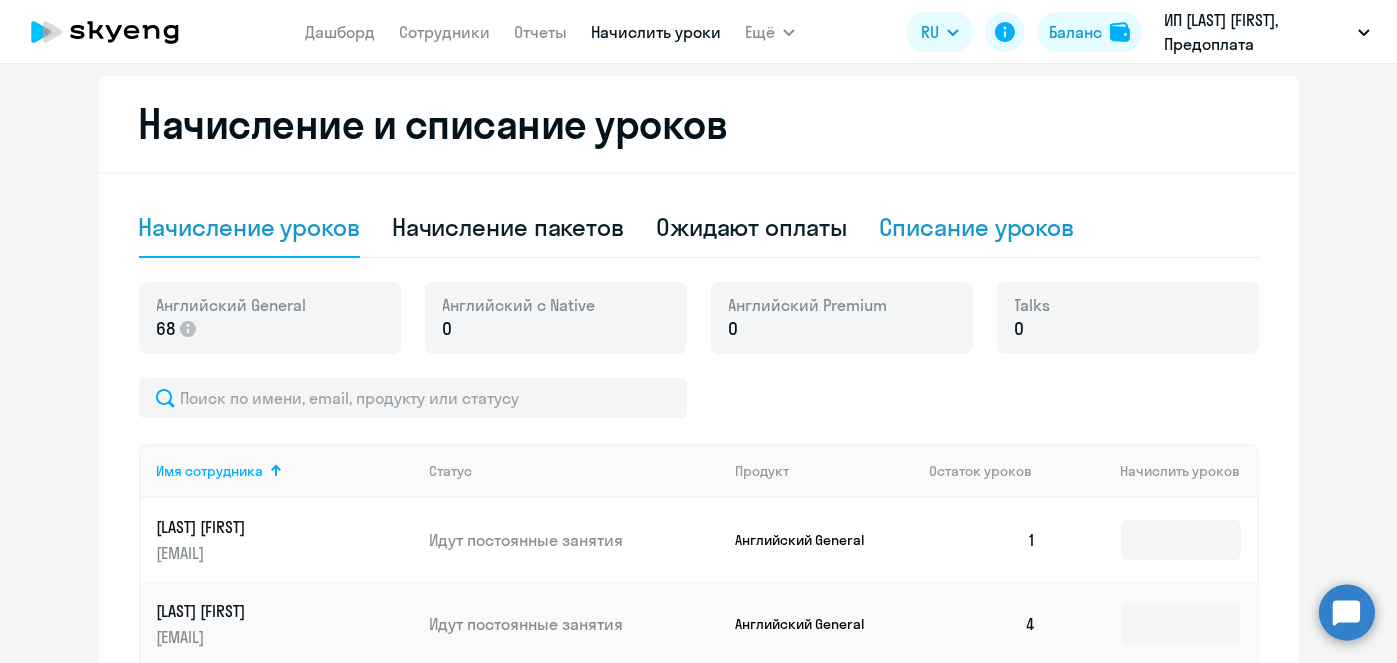 click on "Списание уроков" 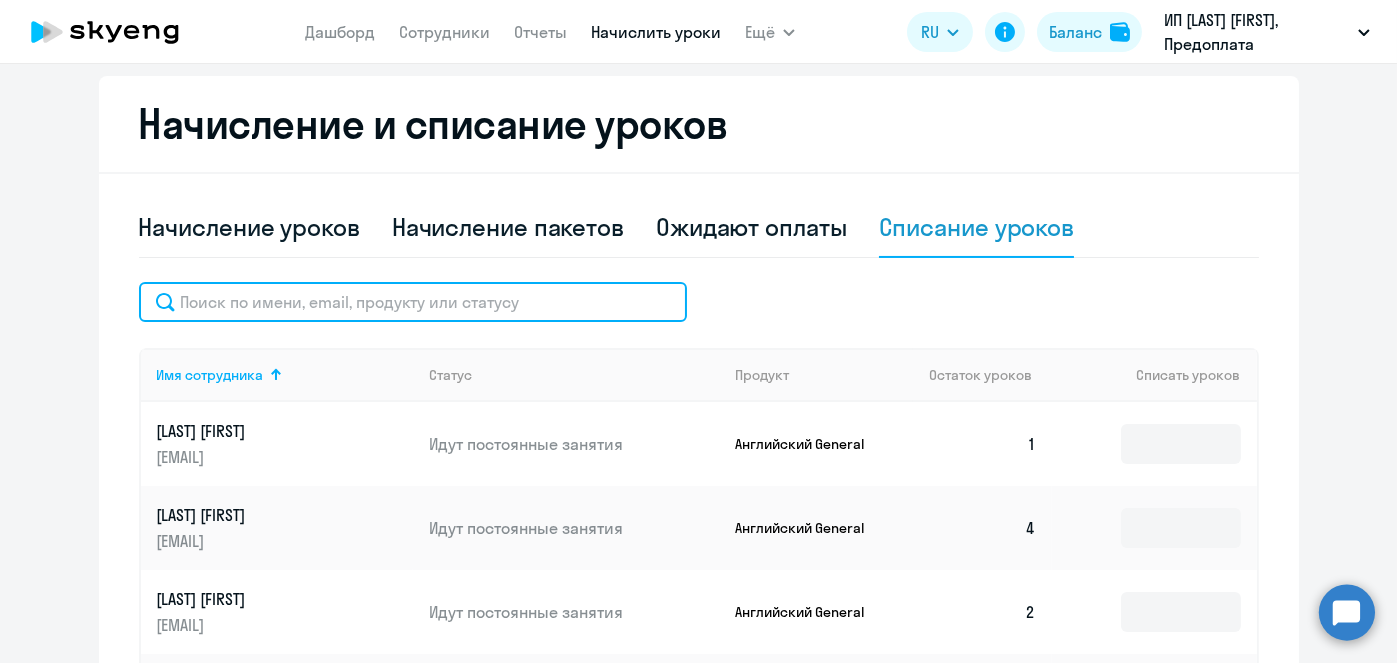 click 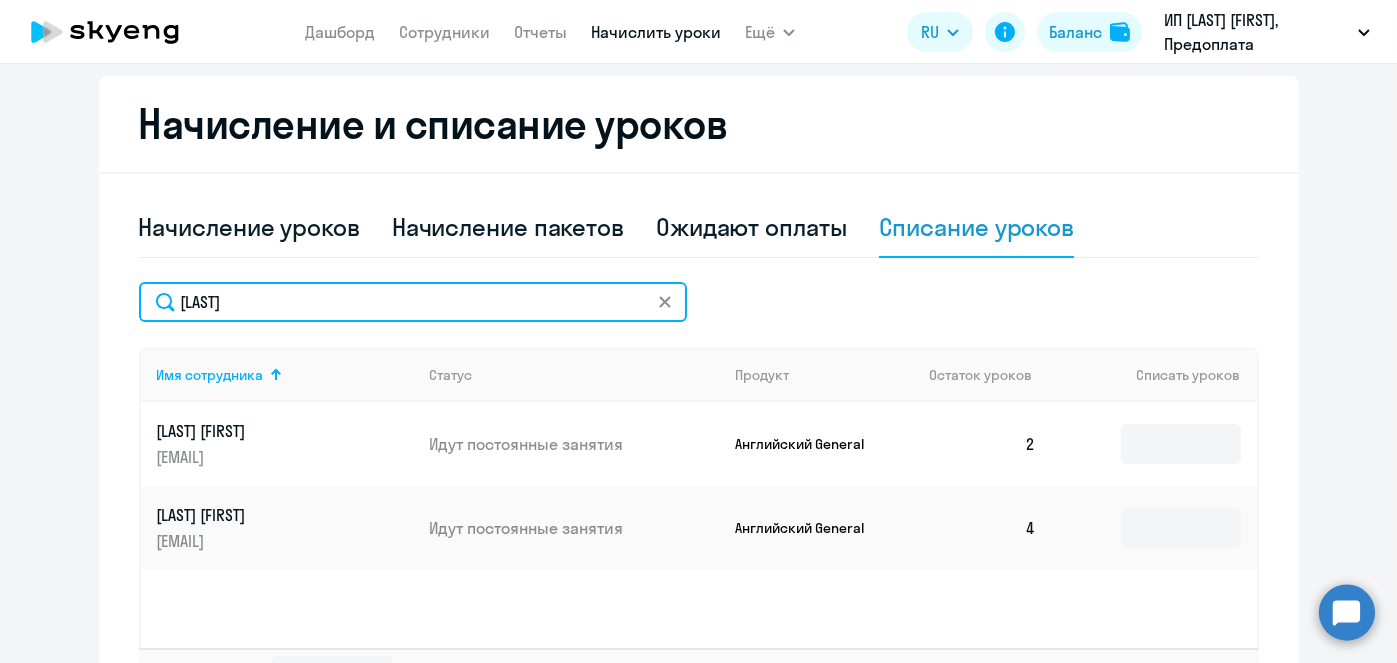 type on "анна" 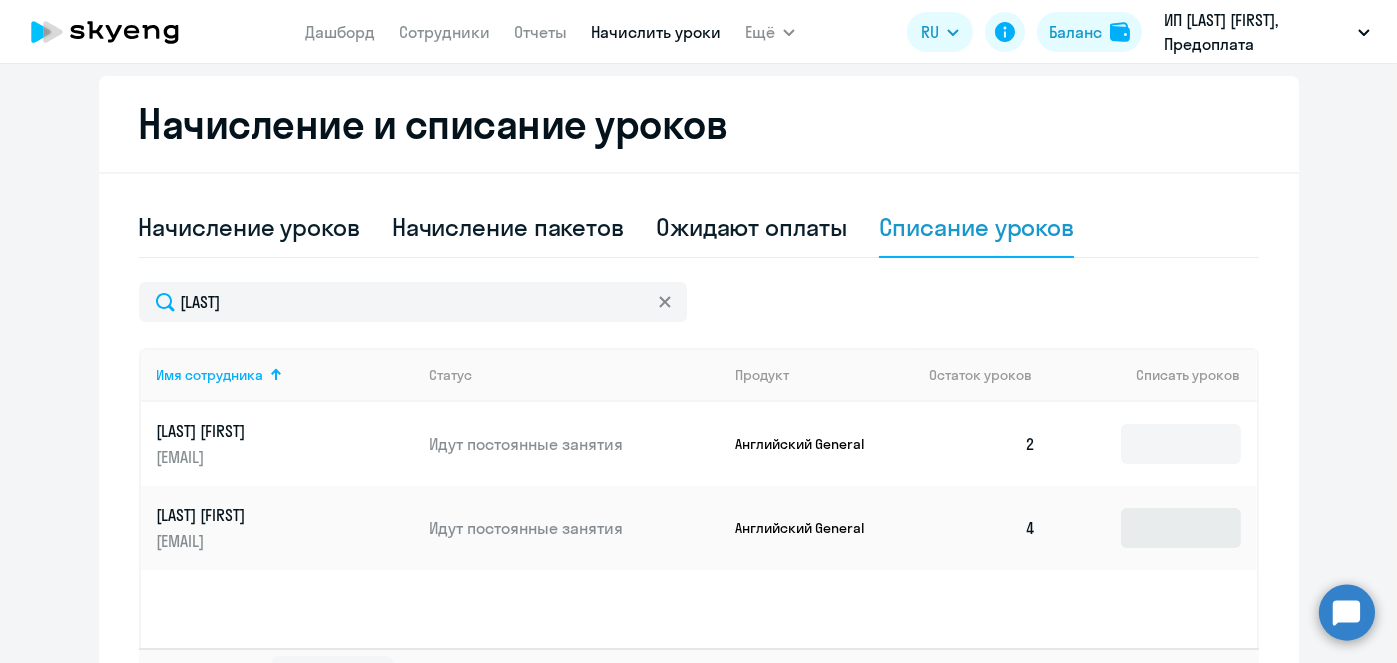 drag, startPoint x: 1141, startPoint y: 491, endPoint x: 1161, endPoint y: 519, distance: 34.4093 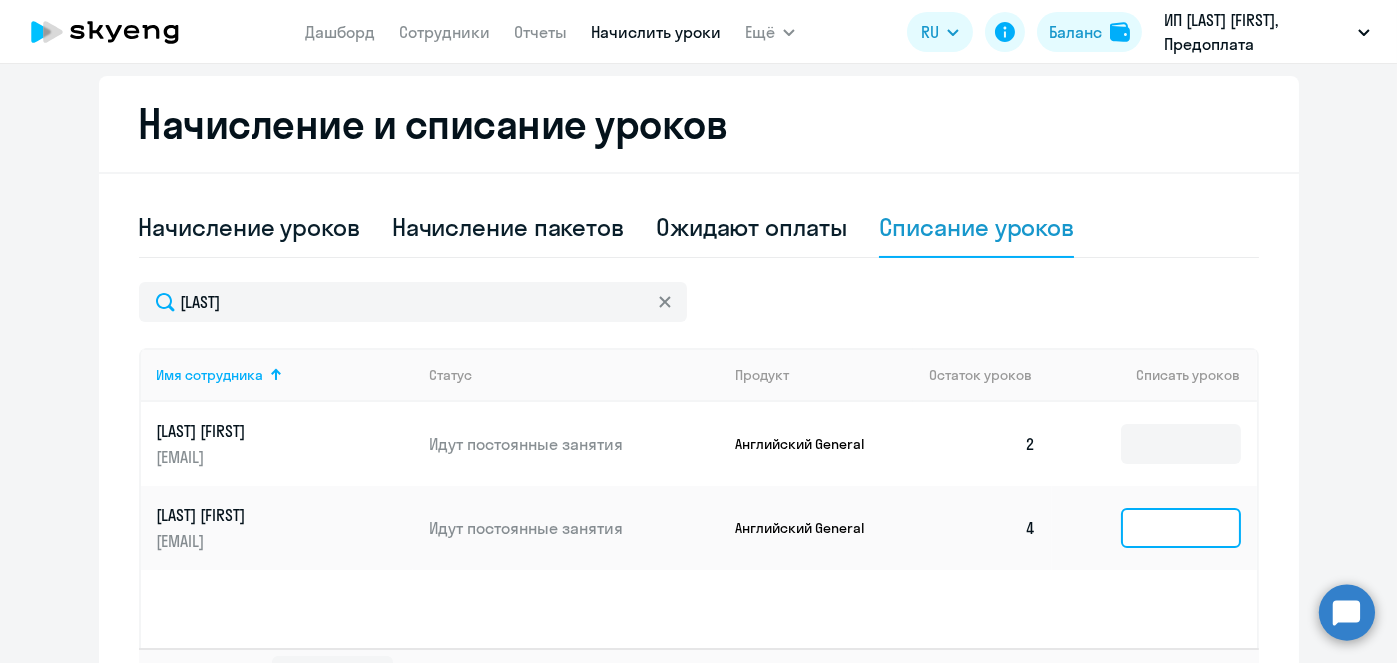 click 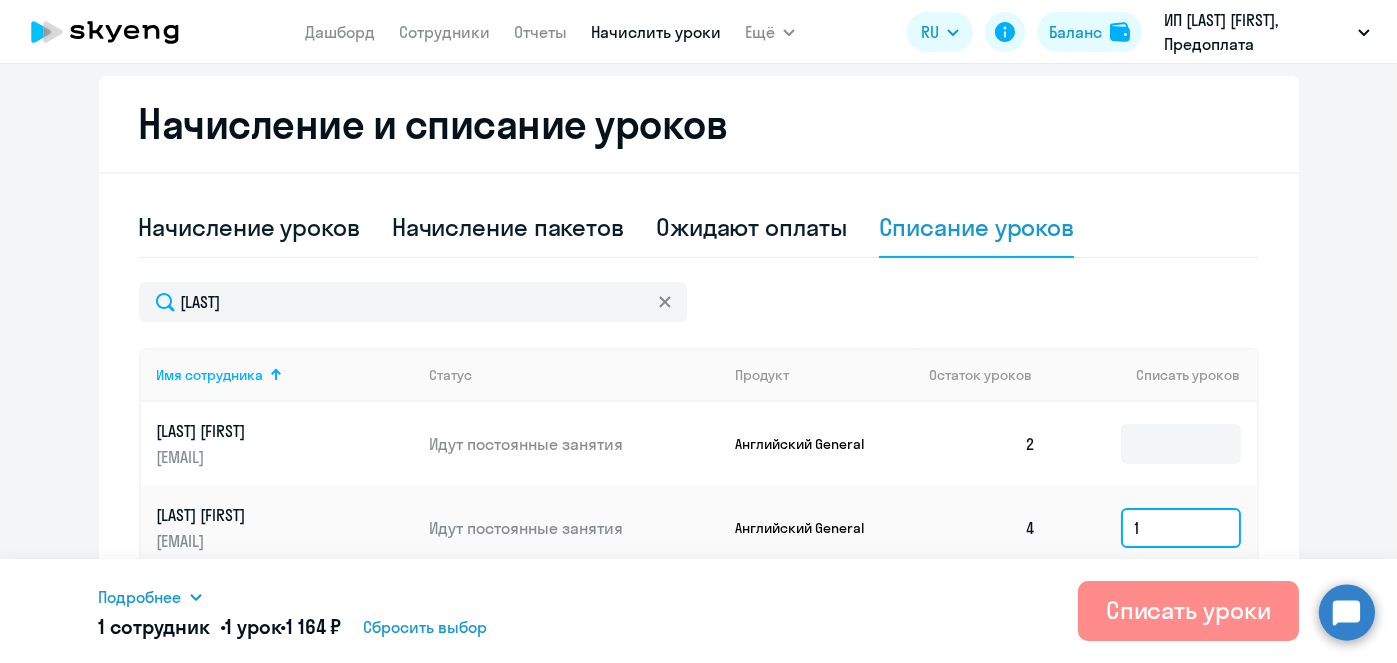 type on "1" 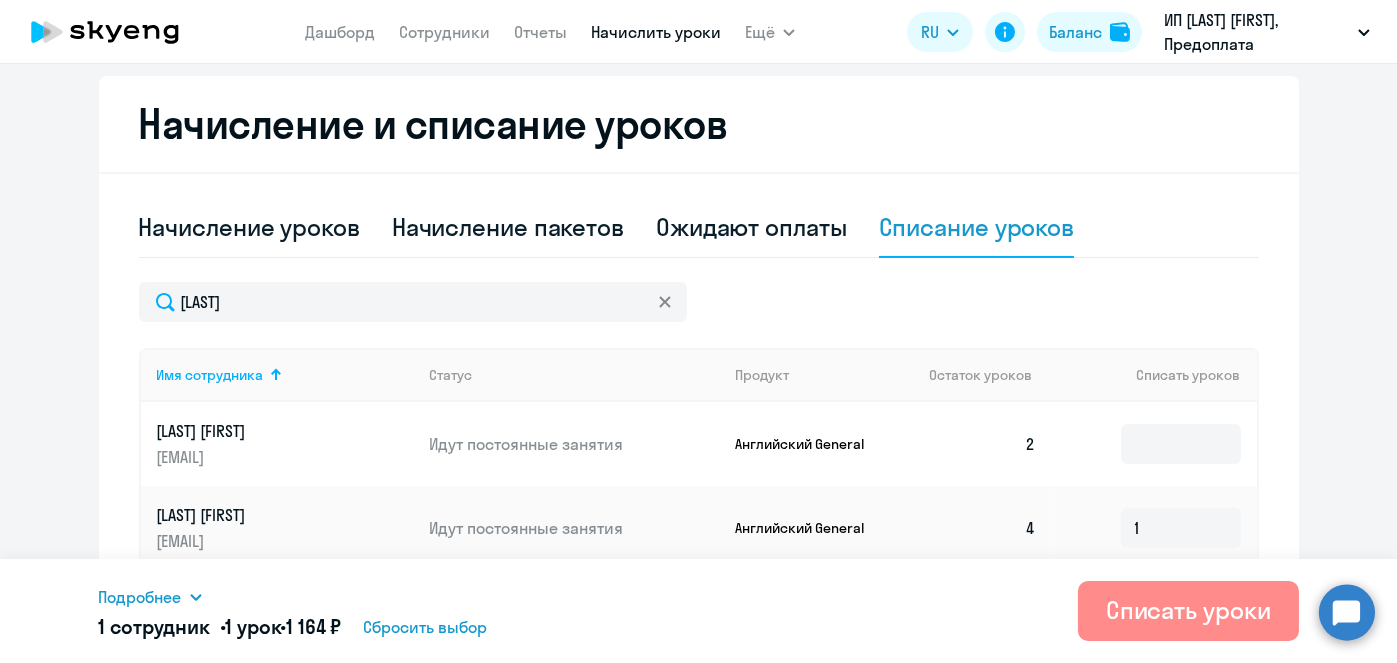 click on "Списать уроки" at bounding box center [1188, 610] 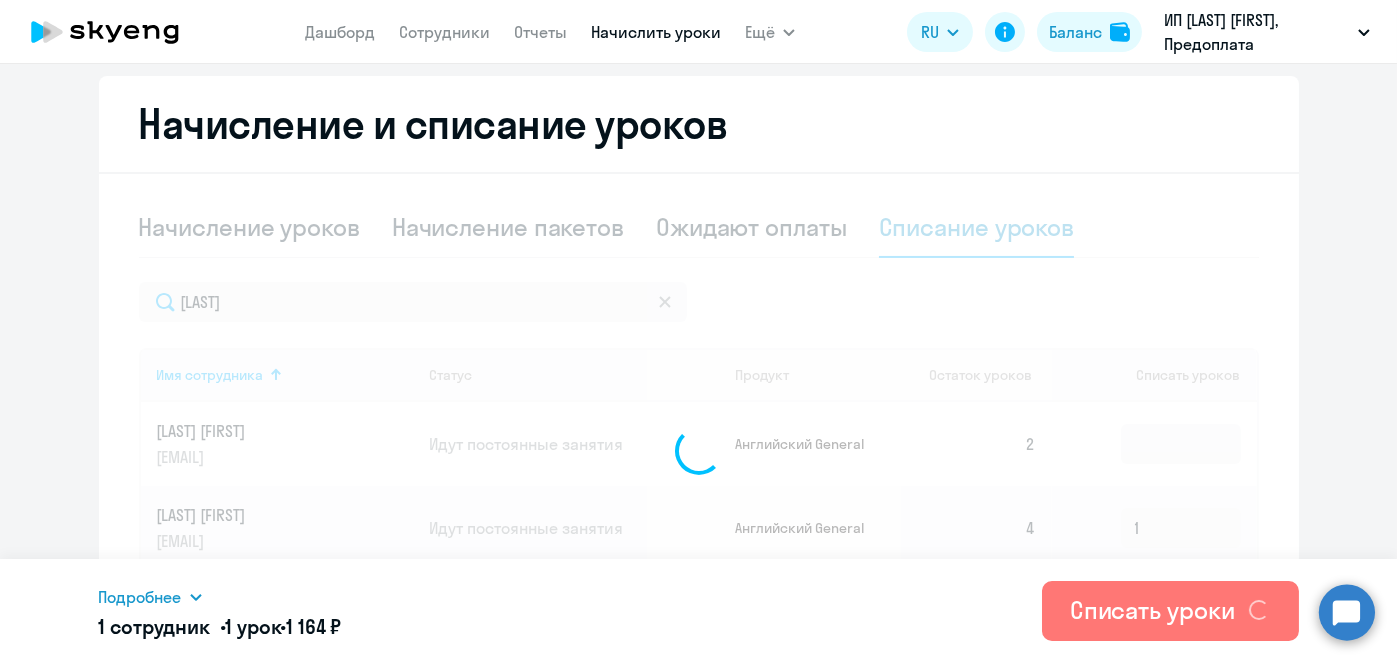 type 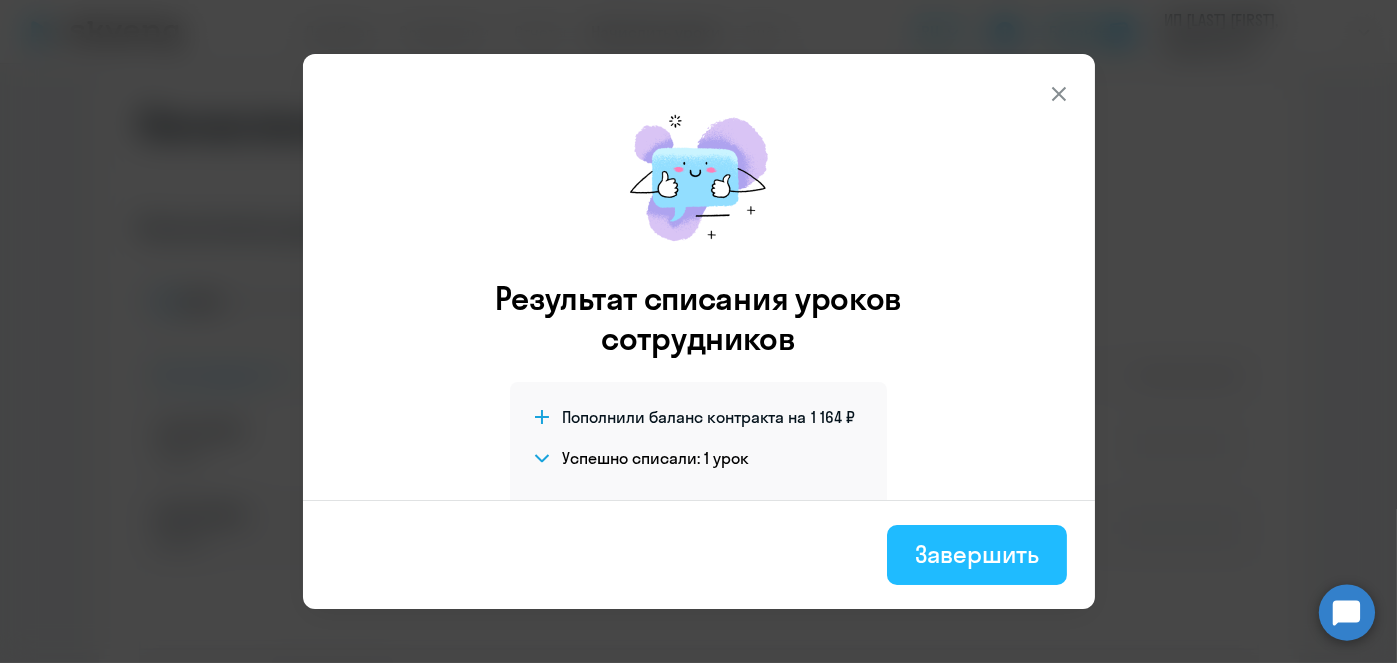 click on "Завершить" at bounding box center (976, 554) 